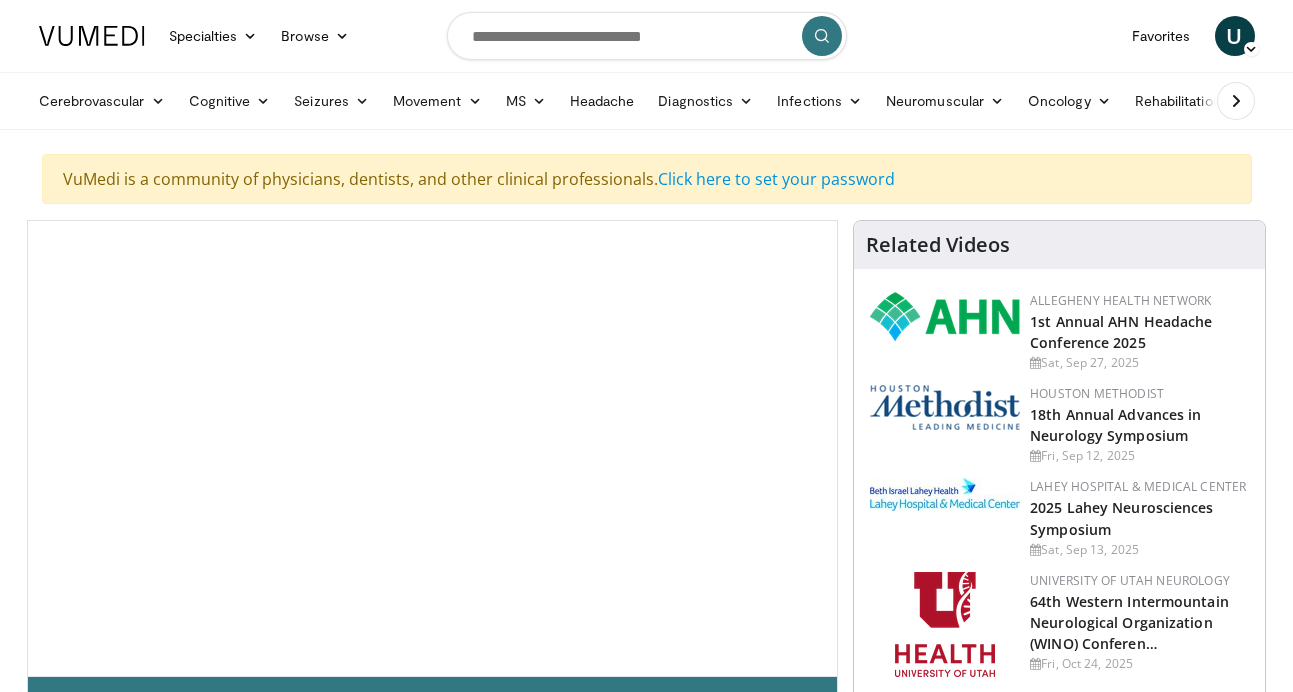 scroll, scrollTop: 0, scrollLeft: 0, axis: both 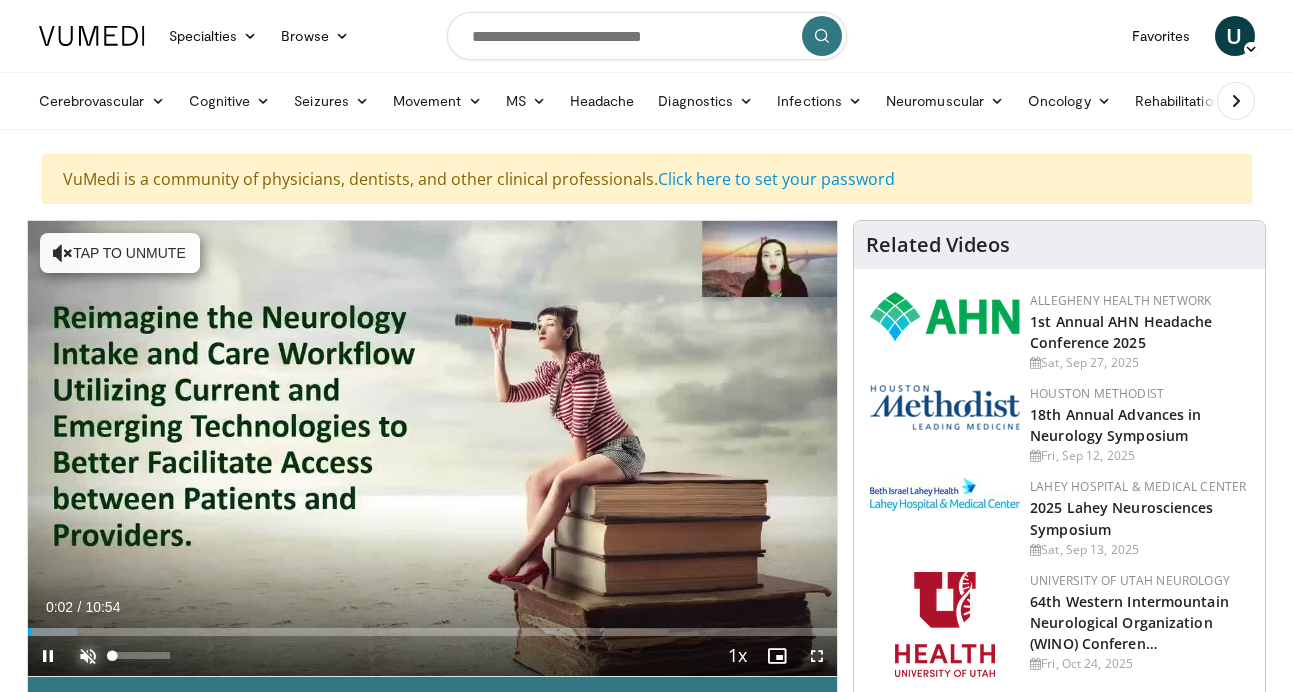 click at bounding box center (88, 656) 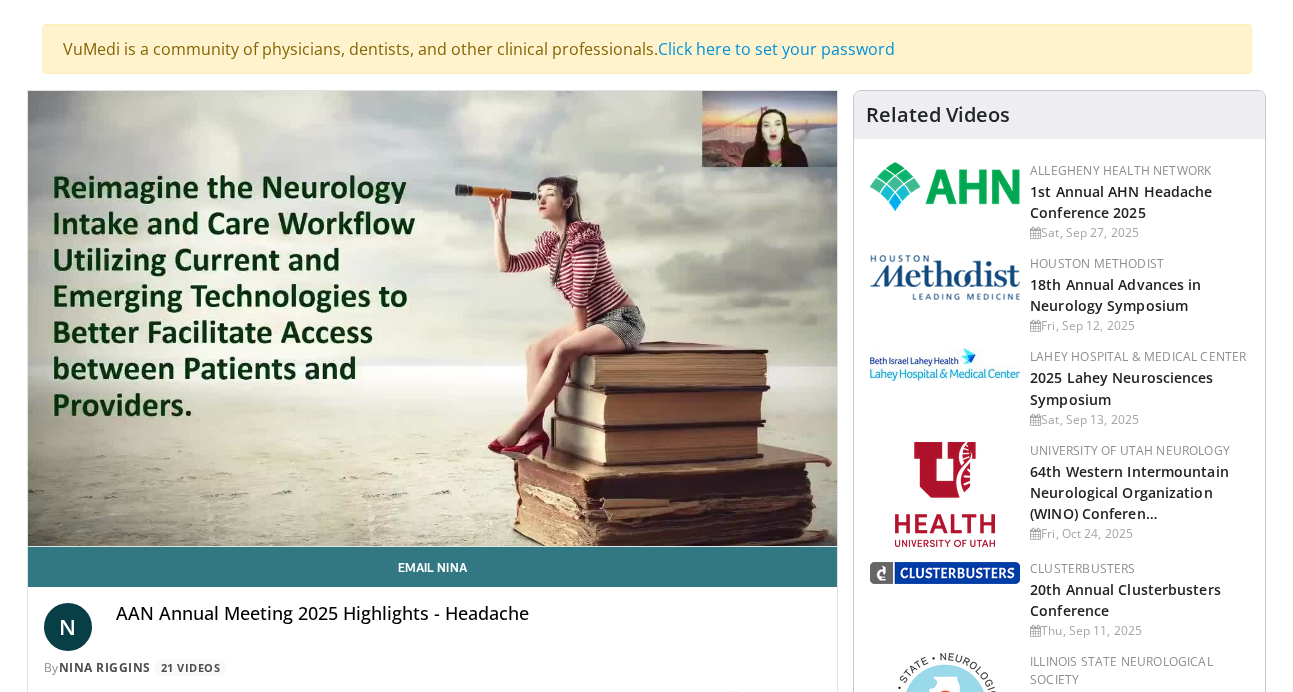 scroll, scrollTop: 126, scrollLeft: 0, axis: vertical 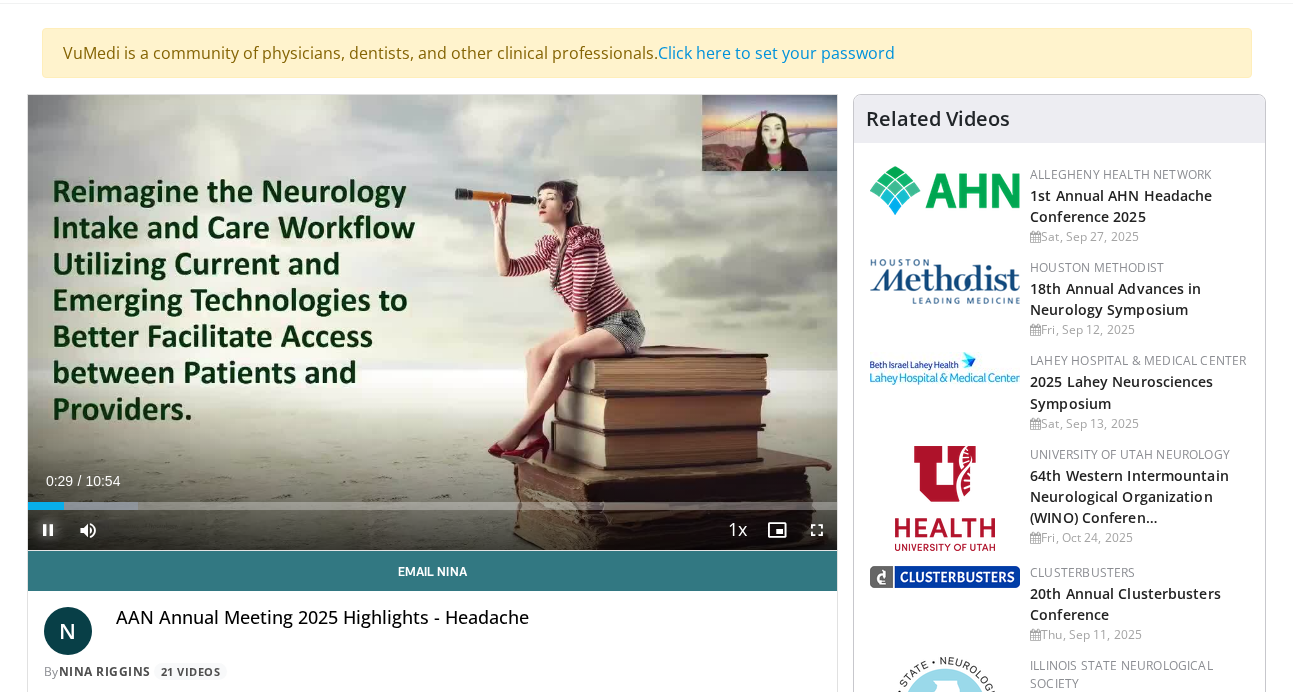 click at bounding box center (48, 530) 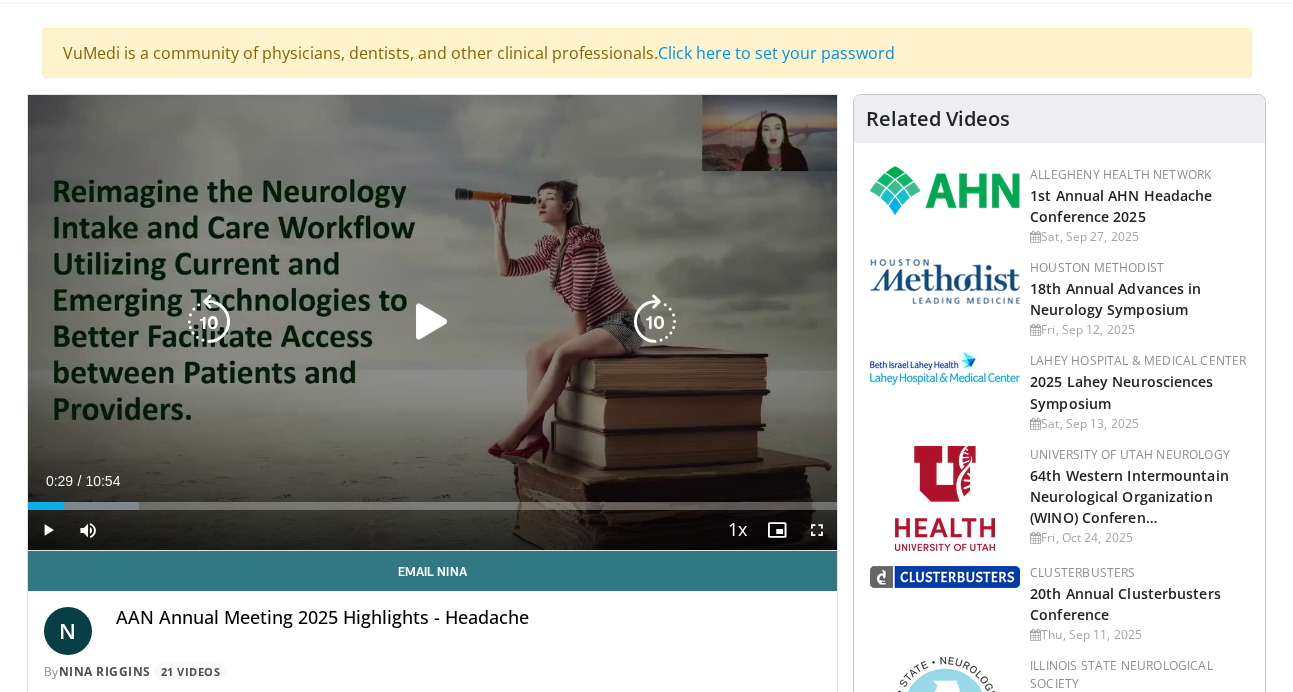 click at bounding box center (432, 322) 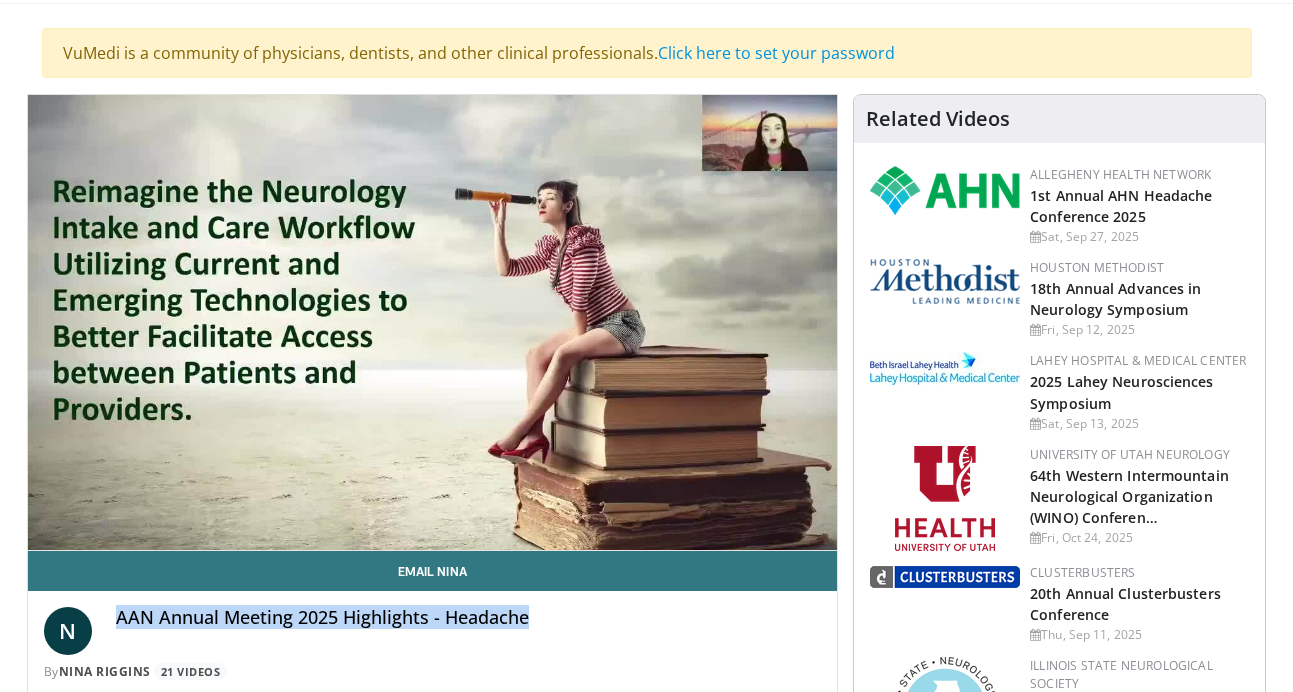 drag, startPoint x: 553, startPoint y: 619, endPoint x: 130, endPoint y: 602, distance: 423.34146 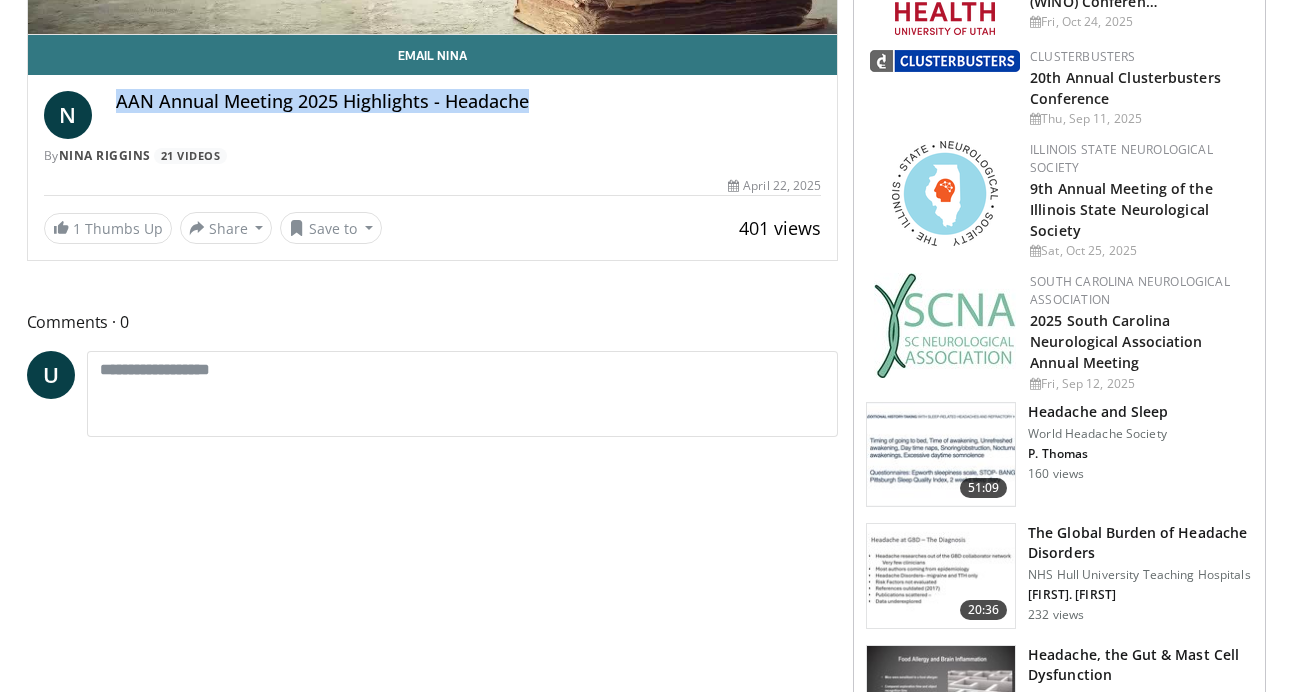 scroll, scrollTop: 0, scrollLeft: 0, axis: both 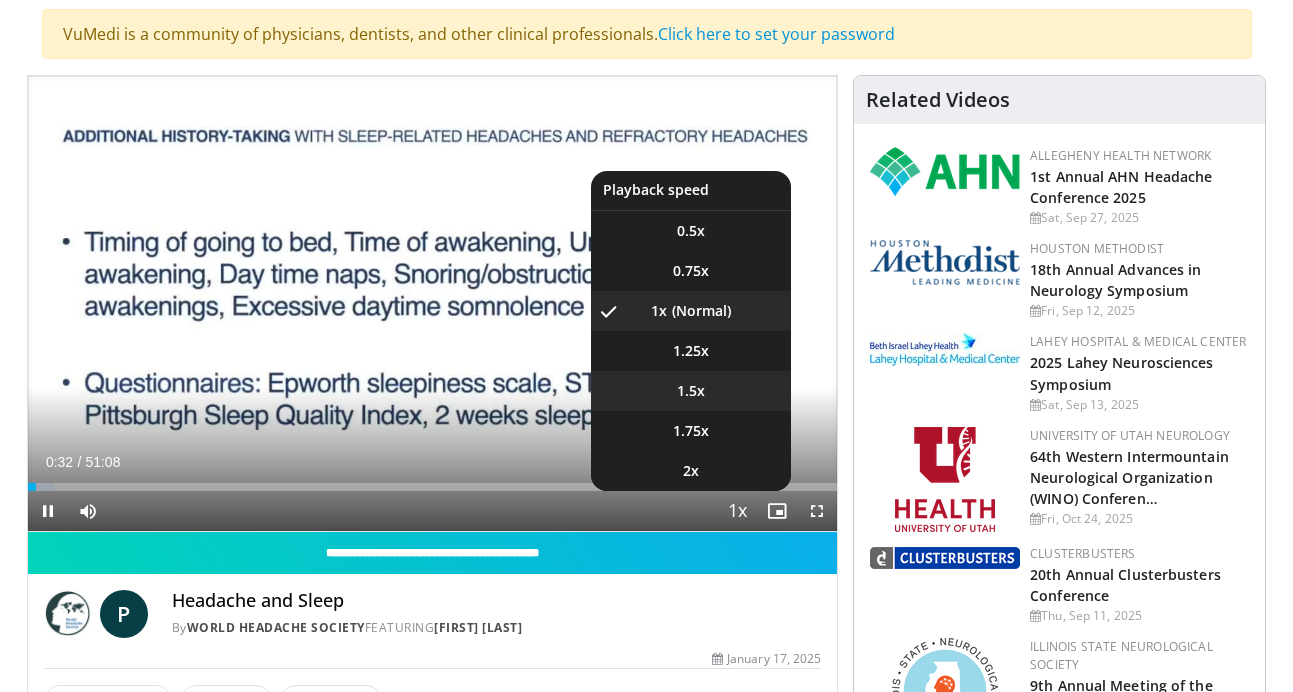 click on "1.5x" at bounding box center (691, 391) 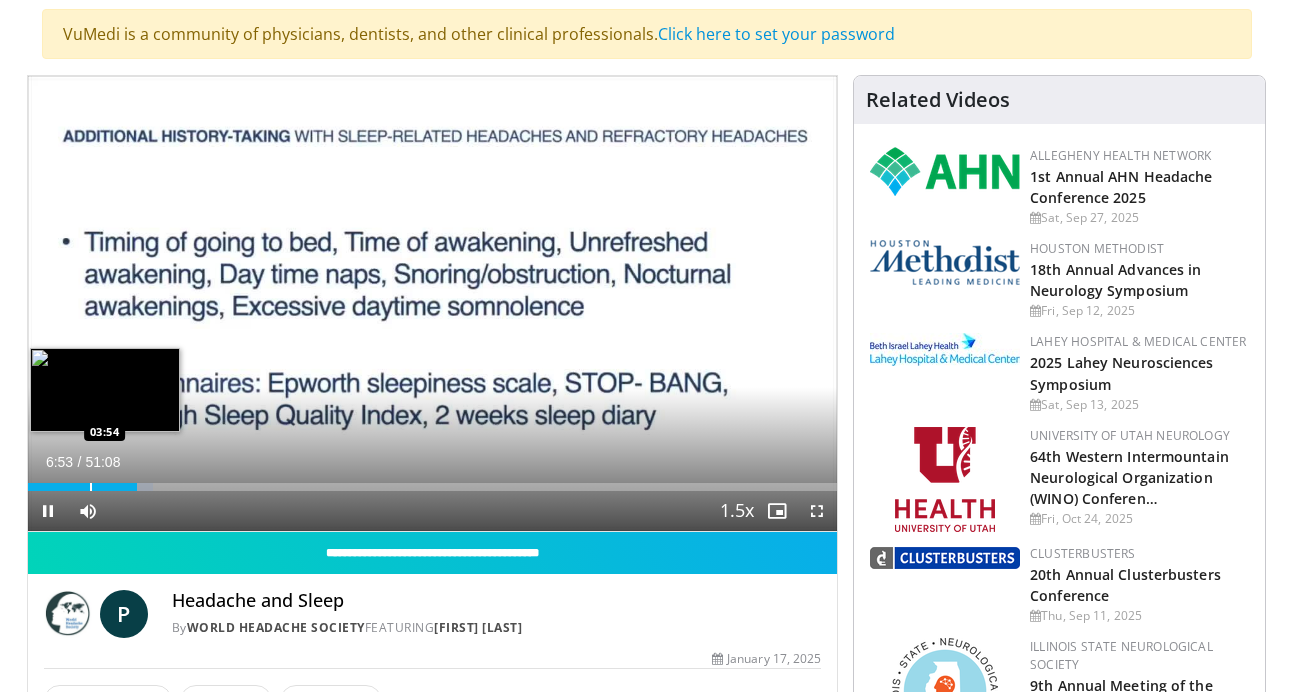 click at bounding box center (91, 487) 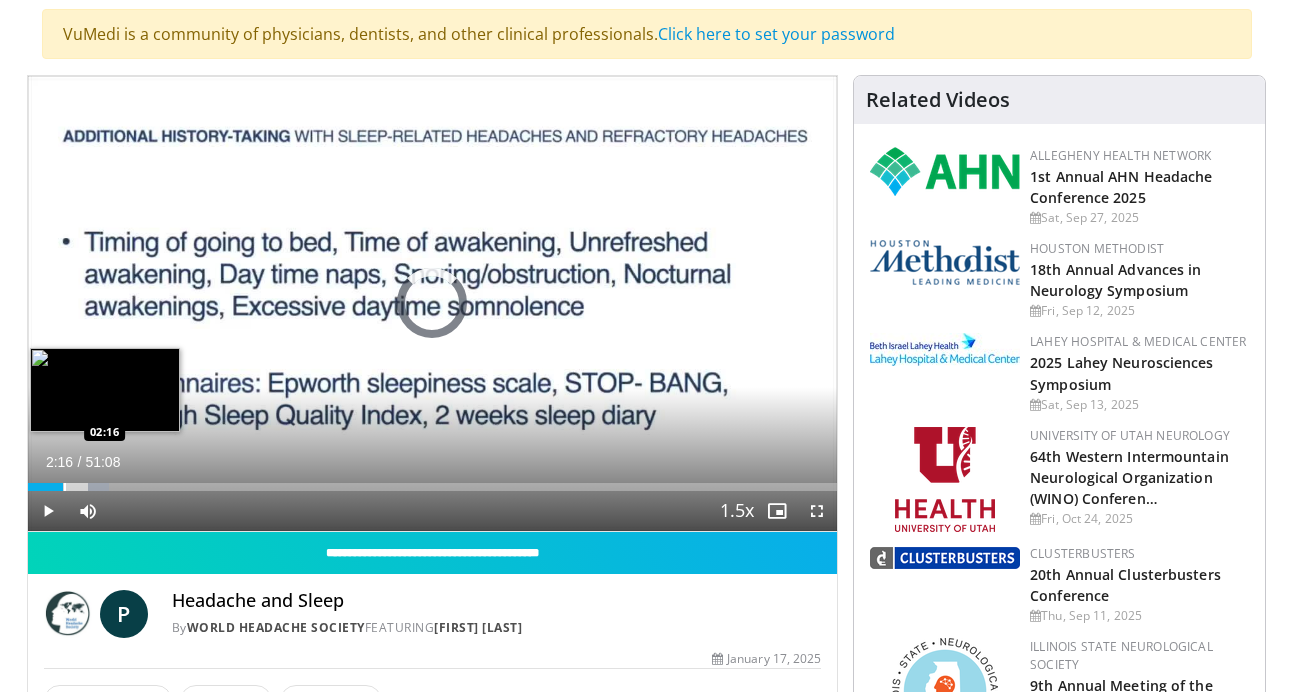 click at bounding box center (65, 487) 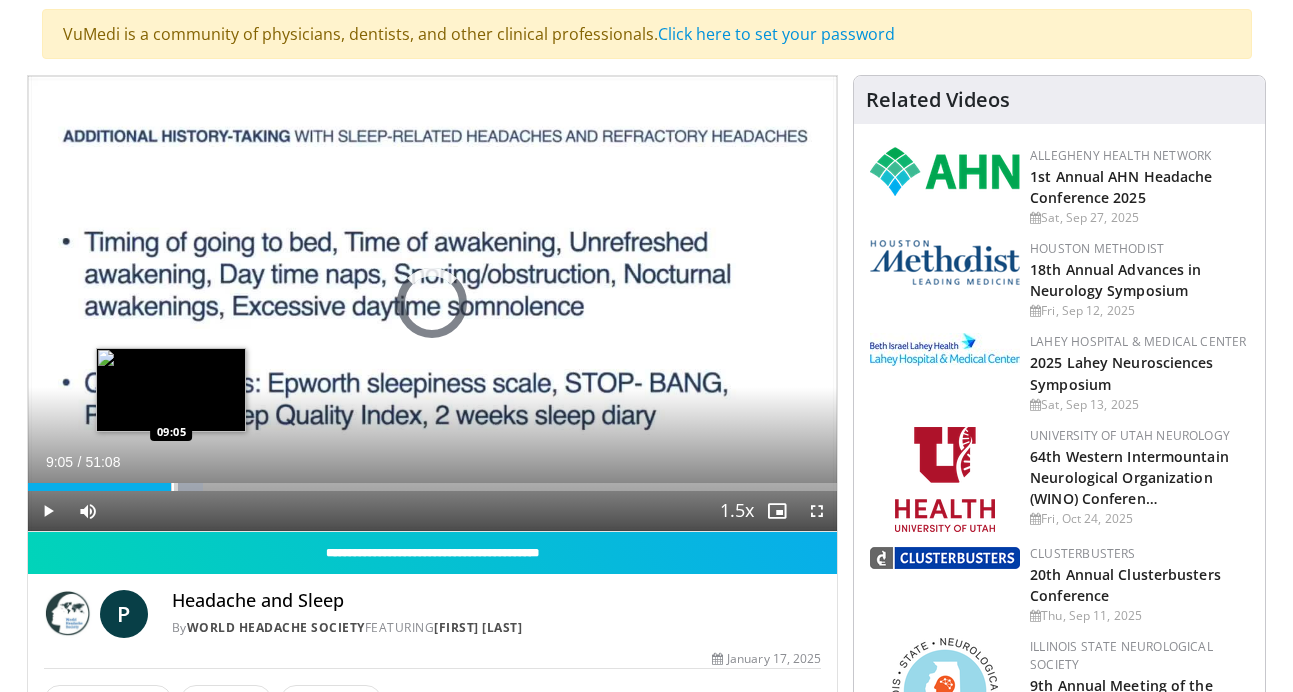 click at bounding box center (173, 487) 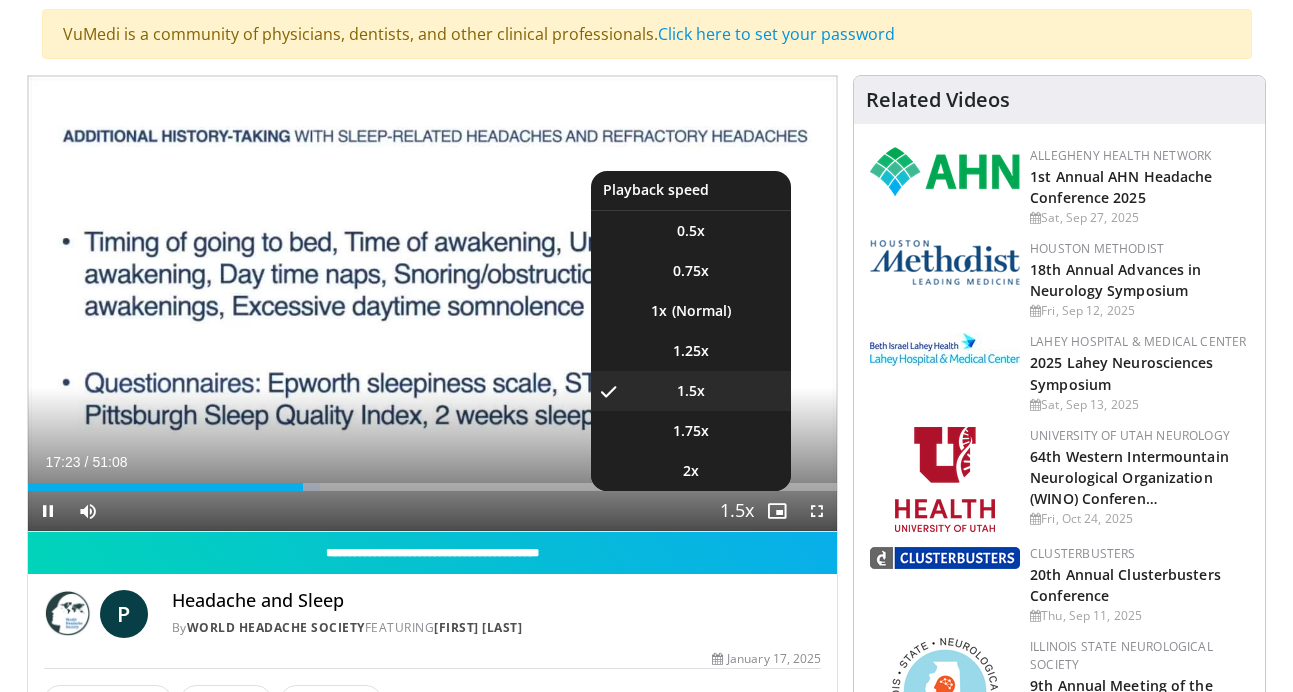 click at bounding box center (737, 512) 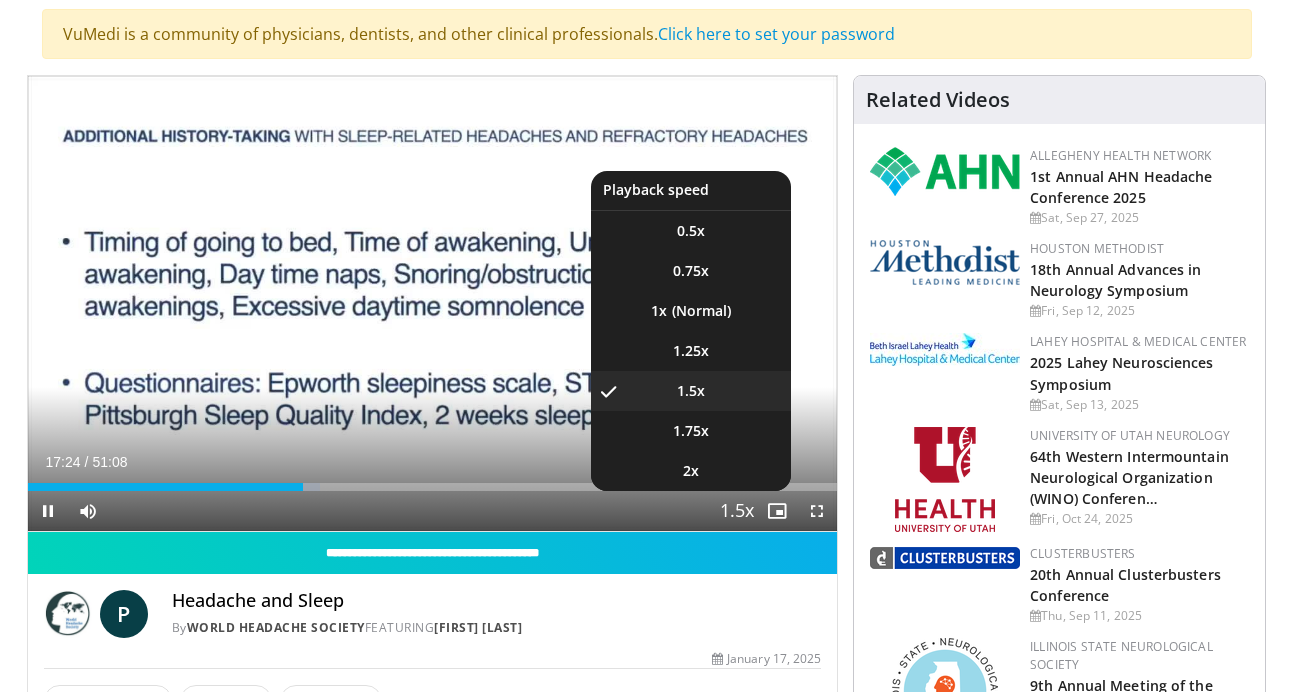 click on "**********" at bounding box center (433, 304) 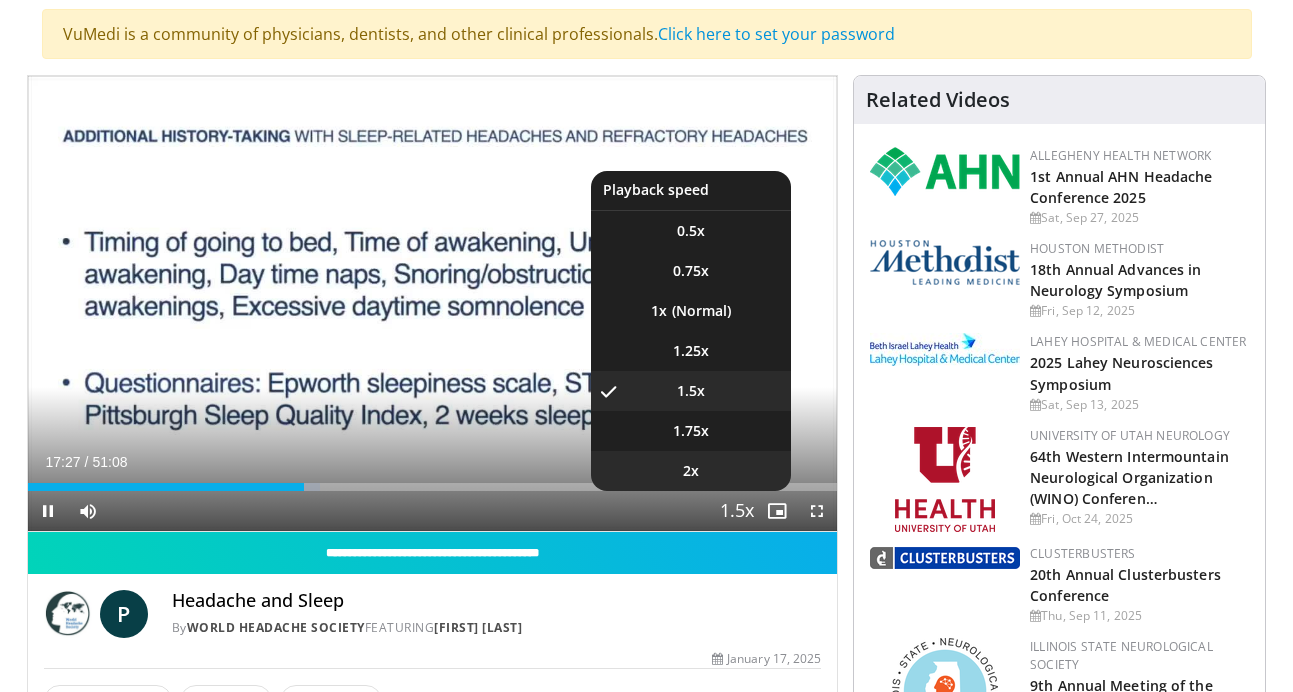 click on "2x" at bounding box center (691, 471) 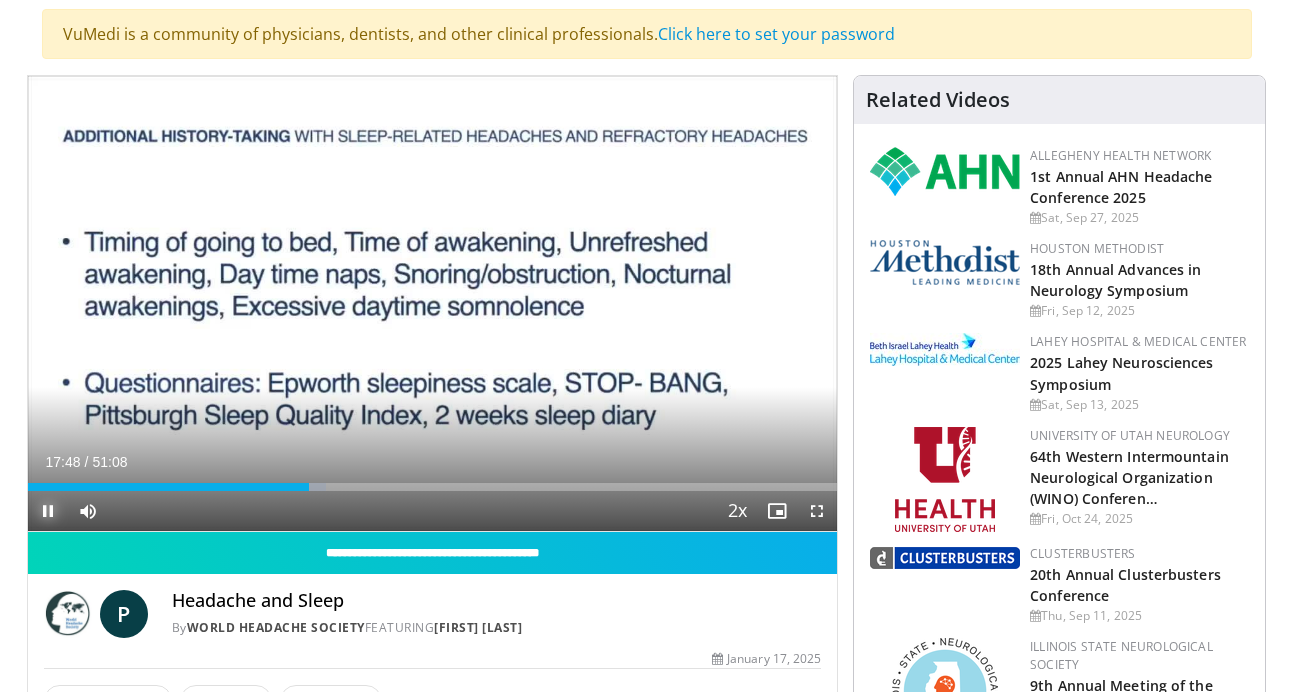 click at bounding box center (48, 511) 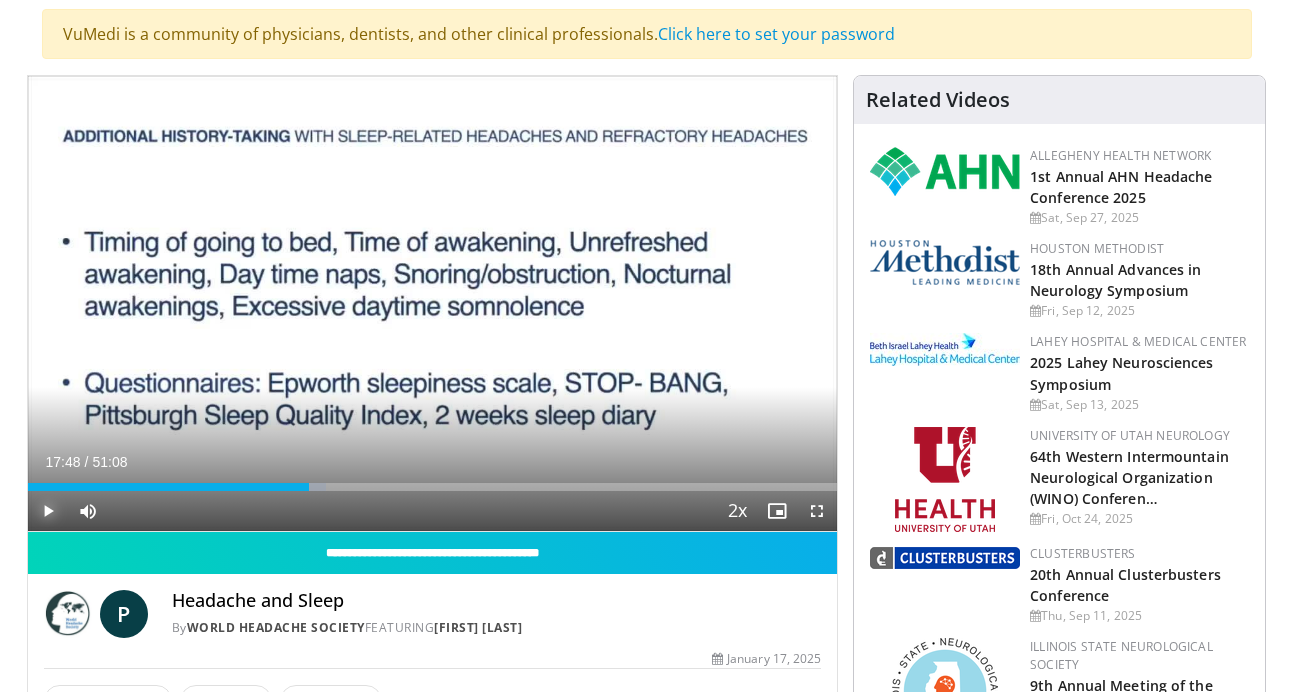 click at bounding box center (48, 511) 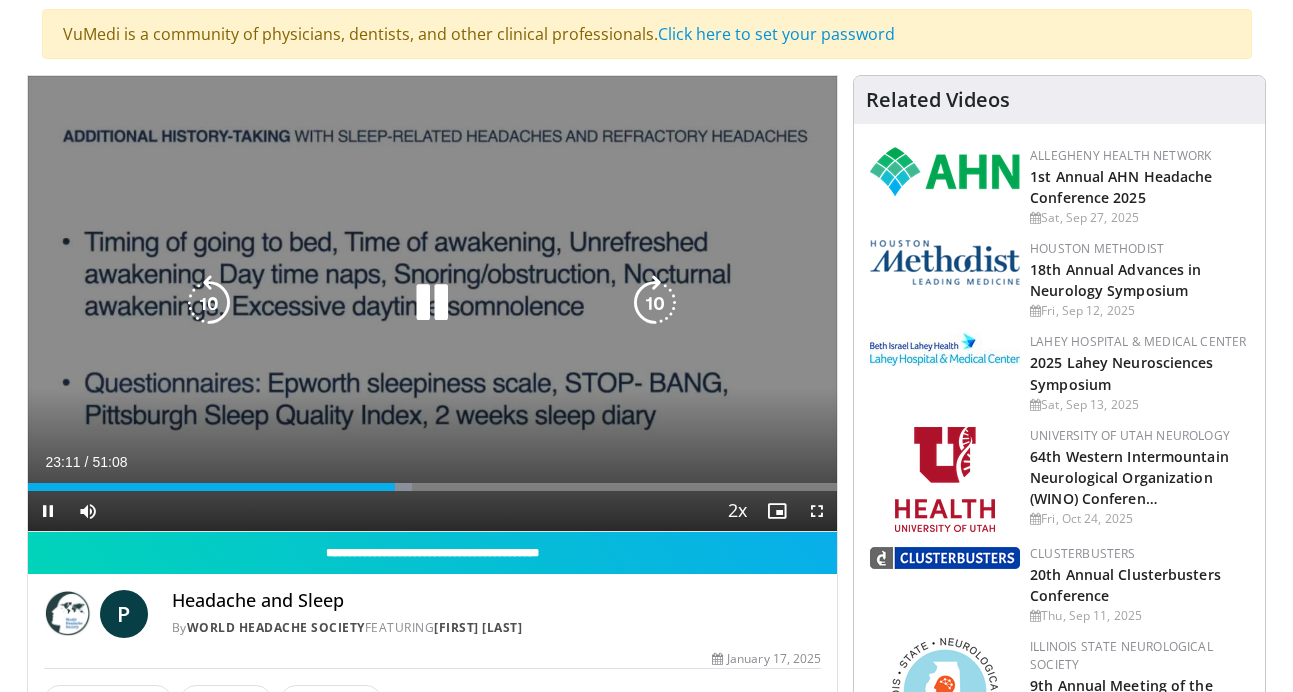 click at bounding box center [432, 303] 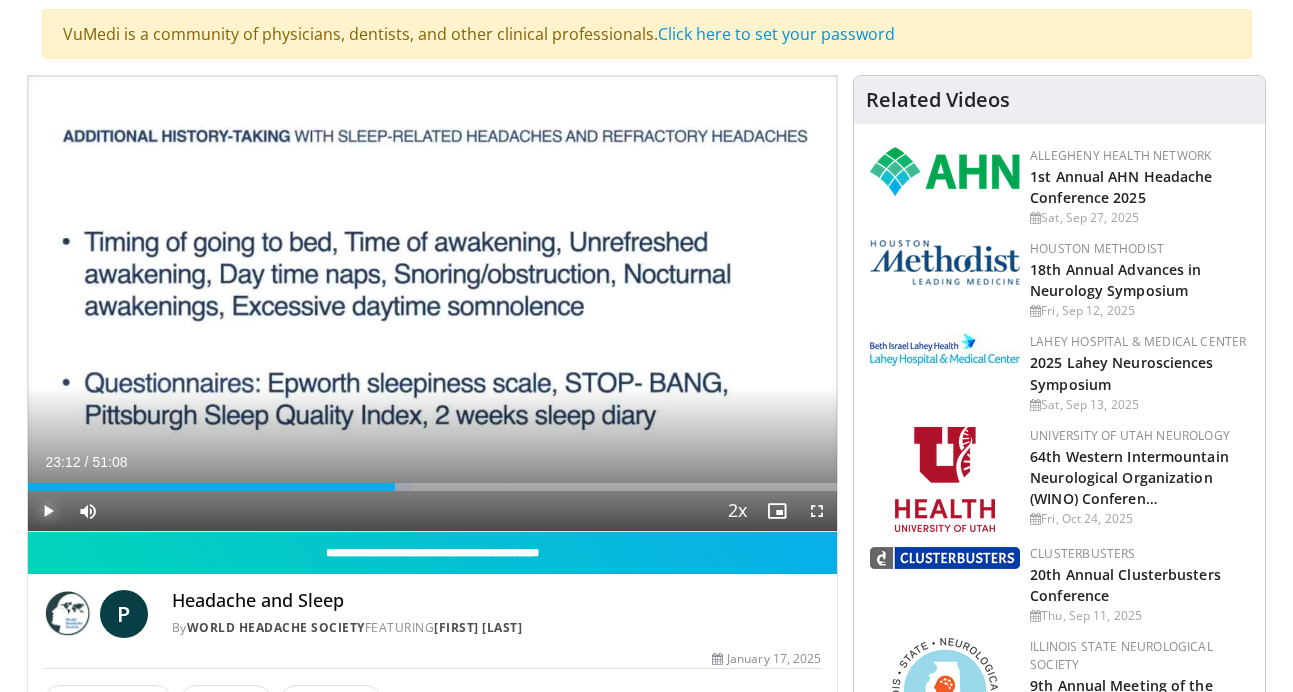 click at bounding box center [48, 511] 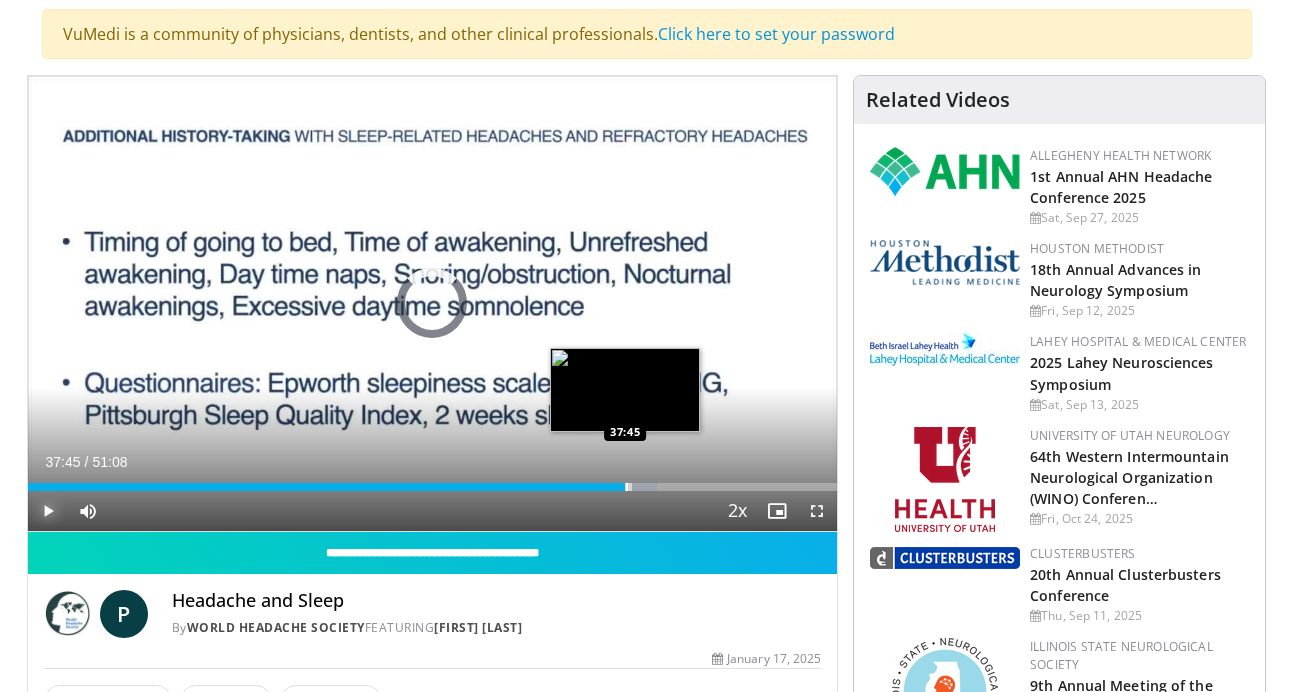 click at bounding box center (627, 487) 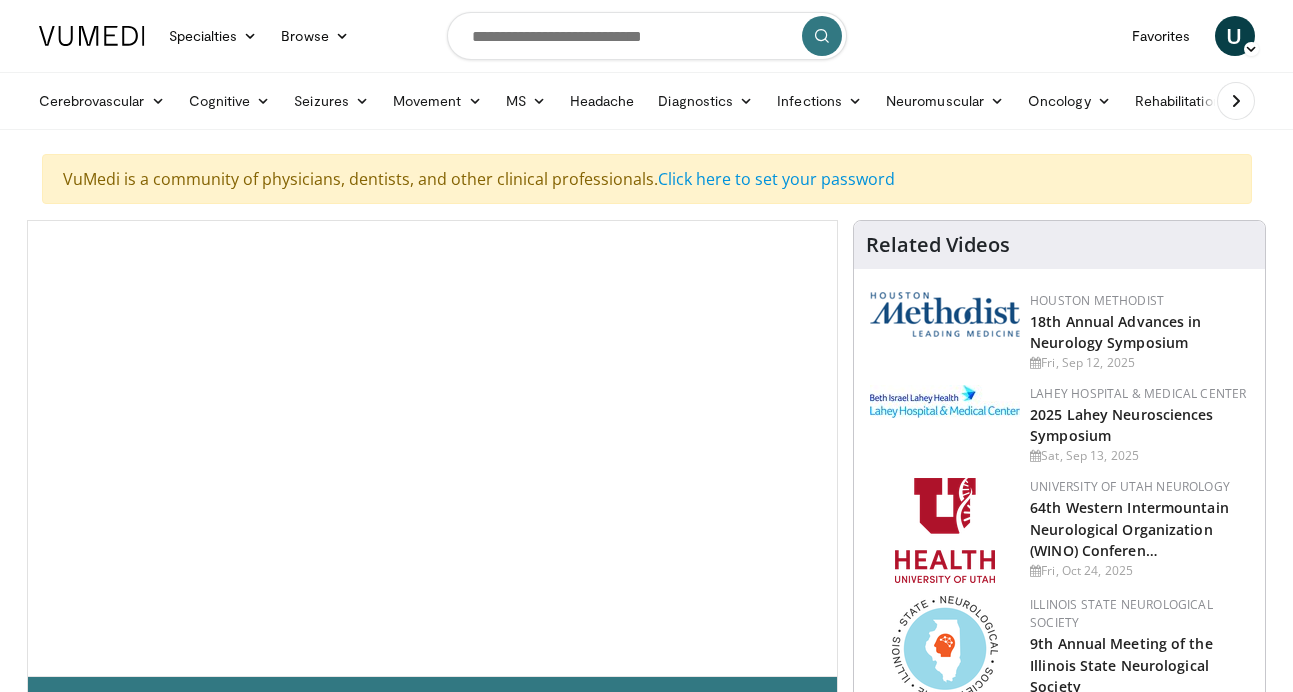 scroll, scrollTop: 0, scrollLeft: 0, axis: both 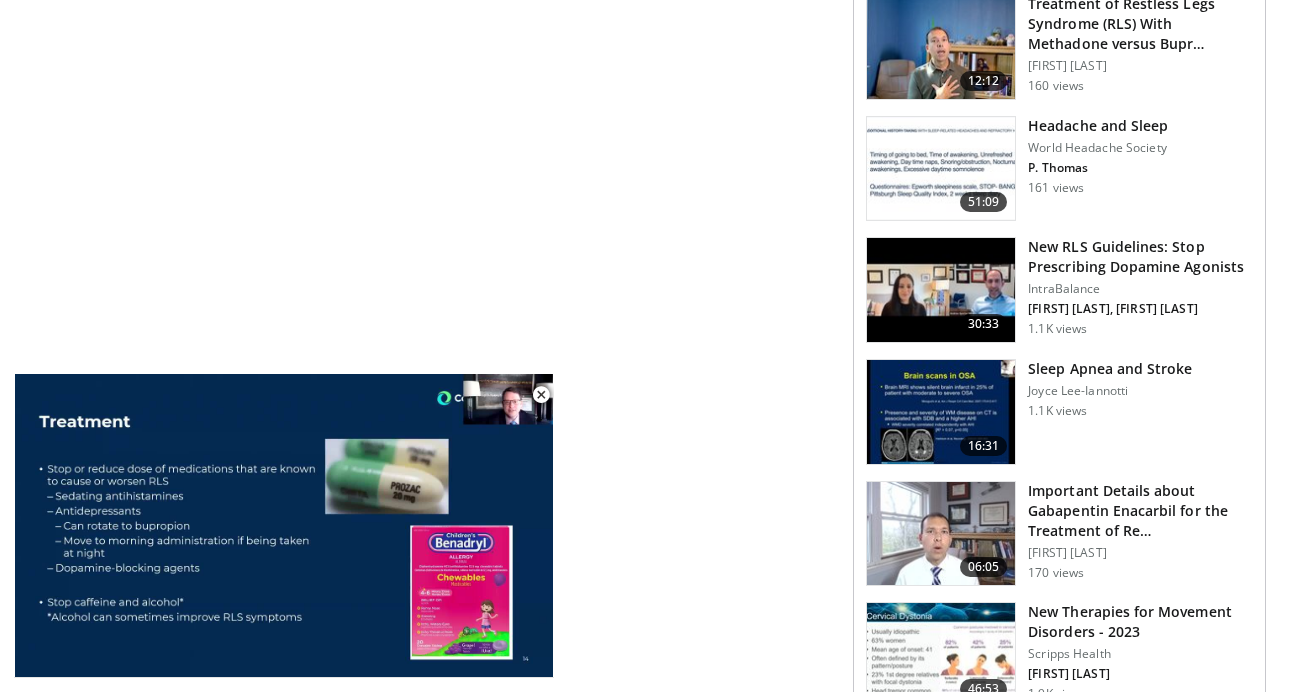 click on "**********" at bounding box center (440, 700) 